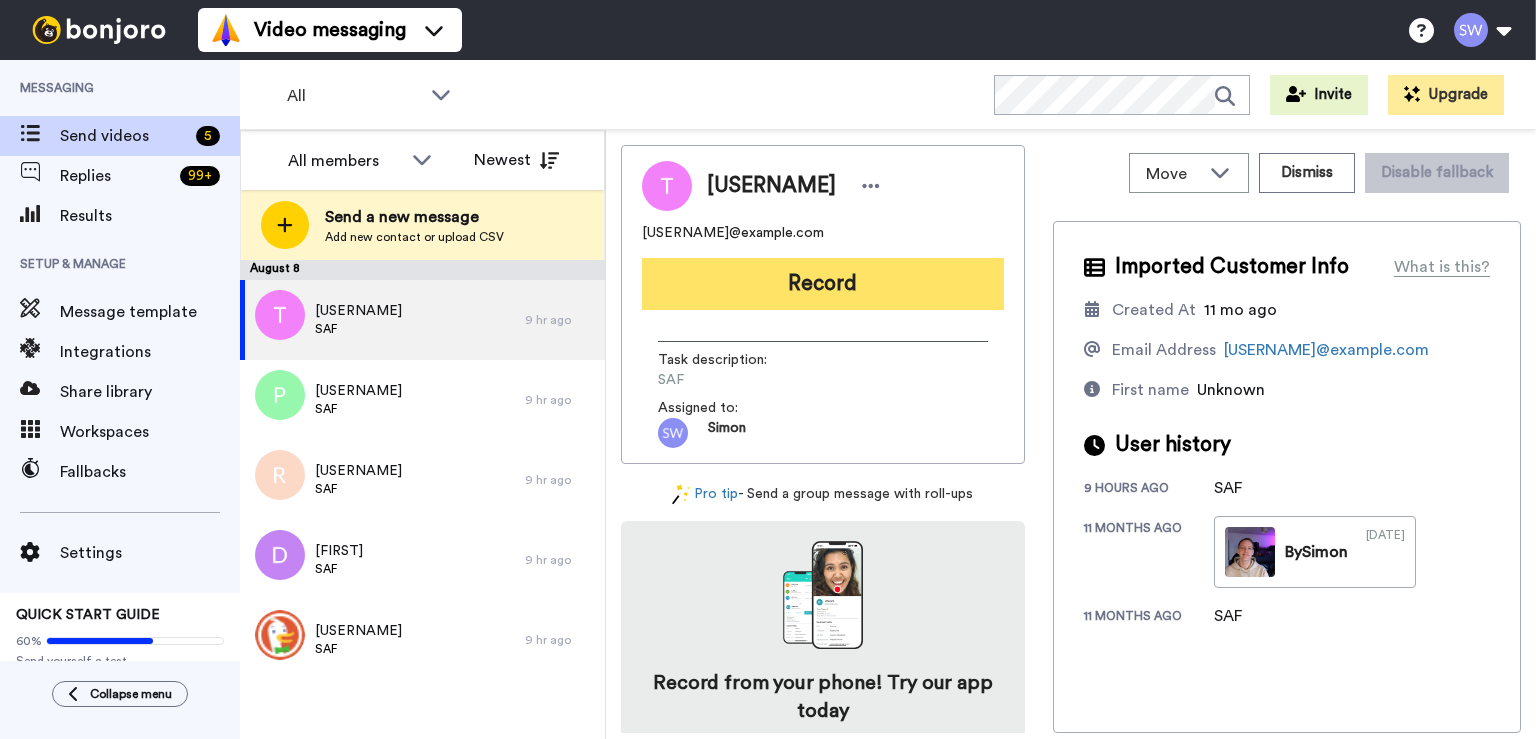 scroll, scrollTop: 0, scrollLeft: 0, axis: both 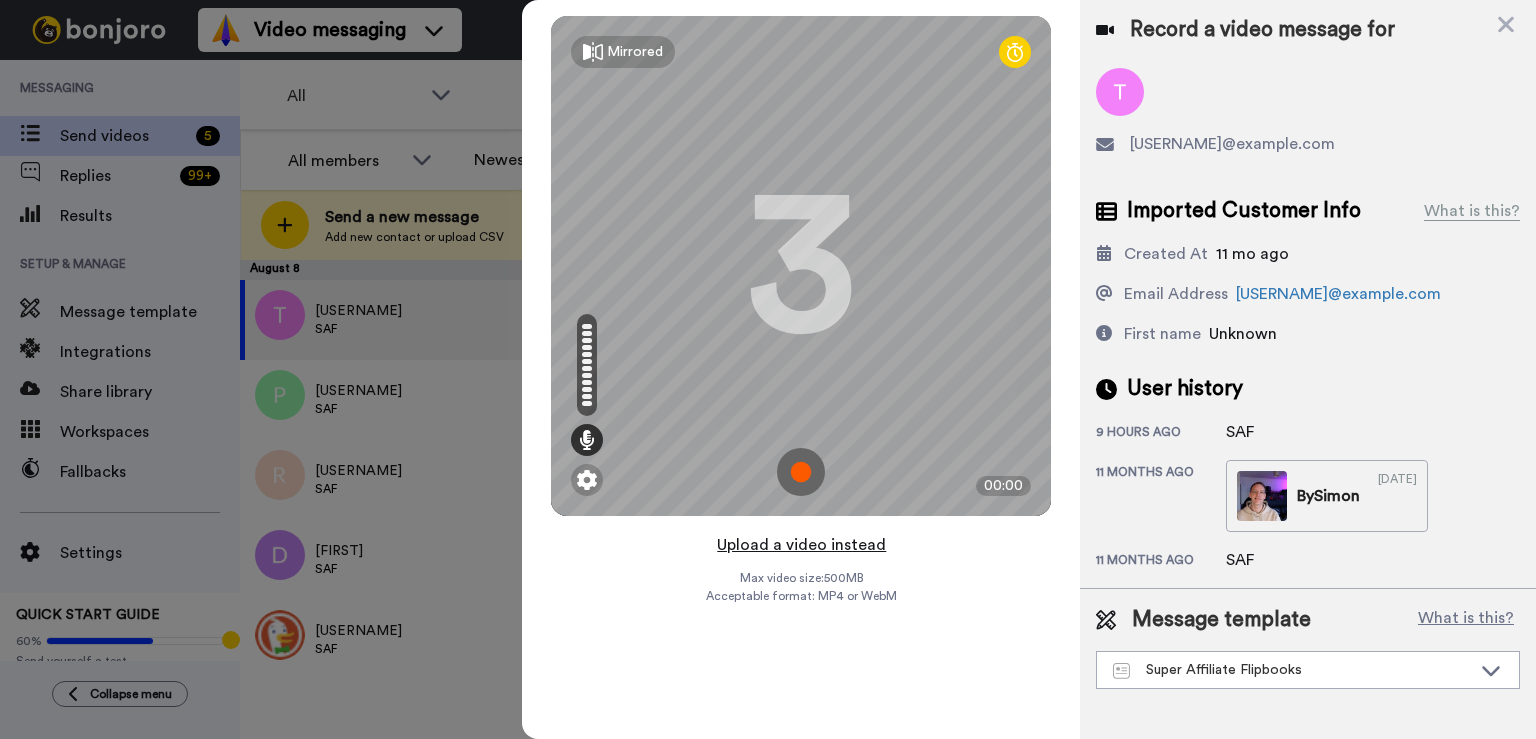 click on "Upload a video instead" at bounding box center (801, 545) 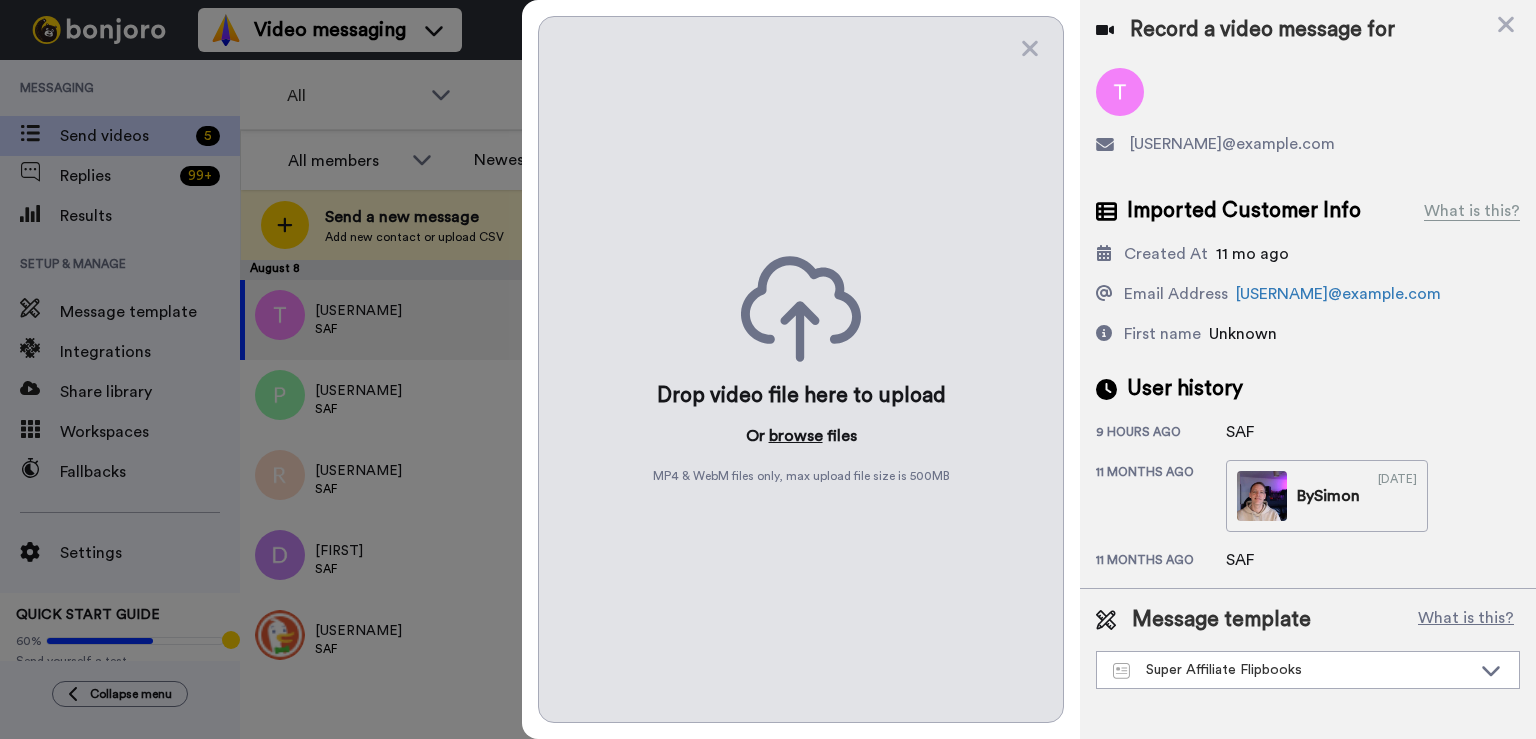 click on "browse" at bounding box center [796, 436] 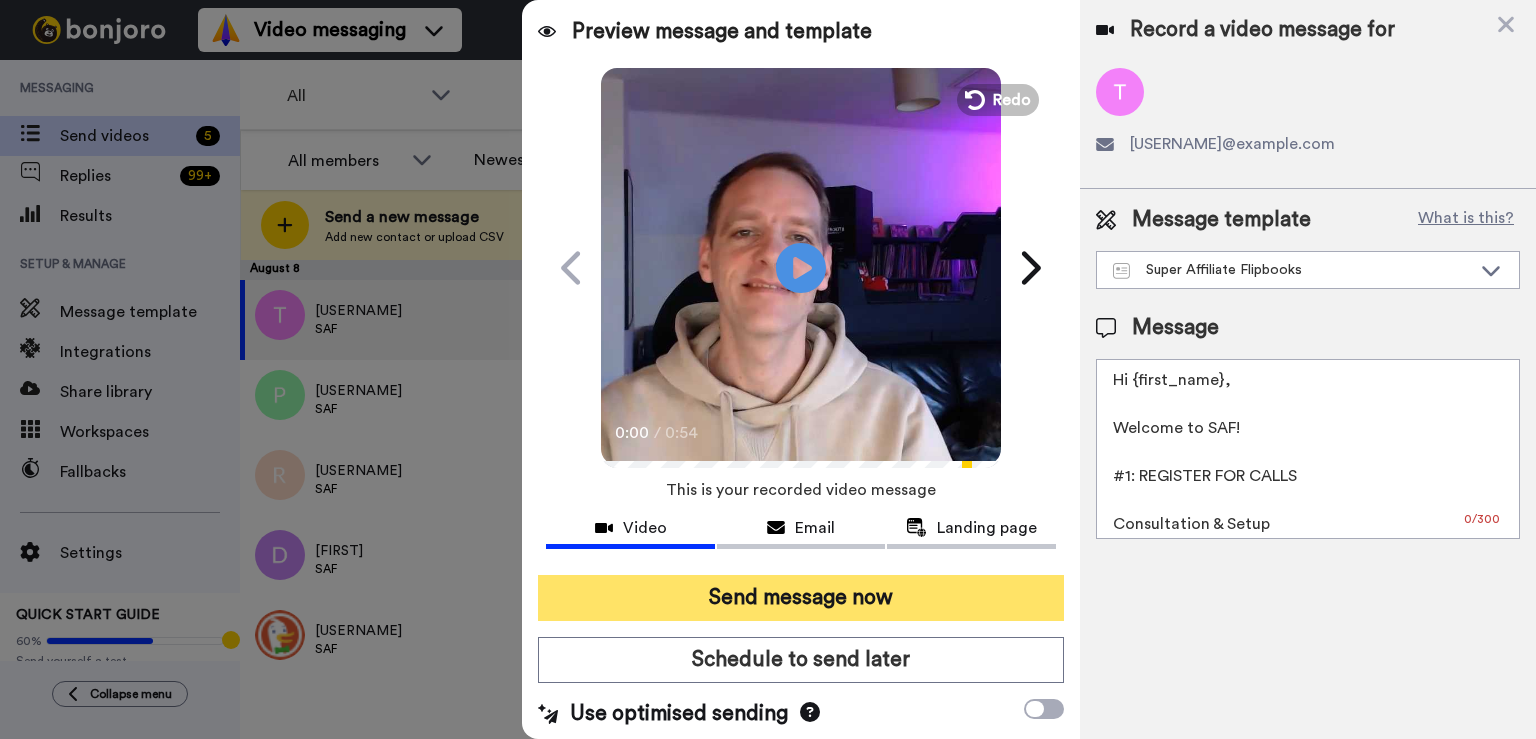 click on "Send message now" at bounding box center (801, 598) 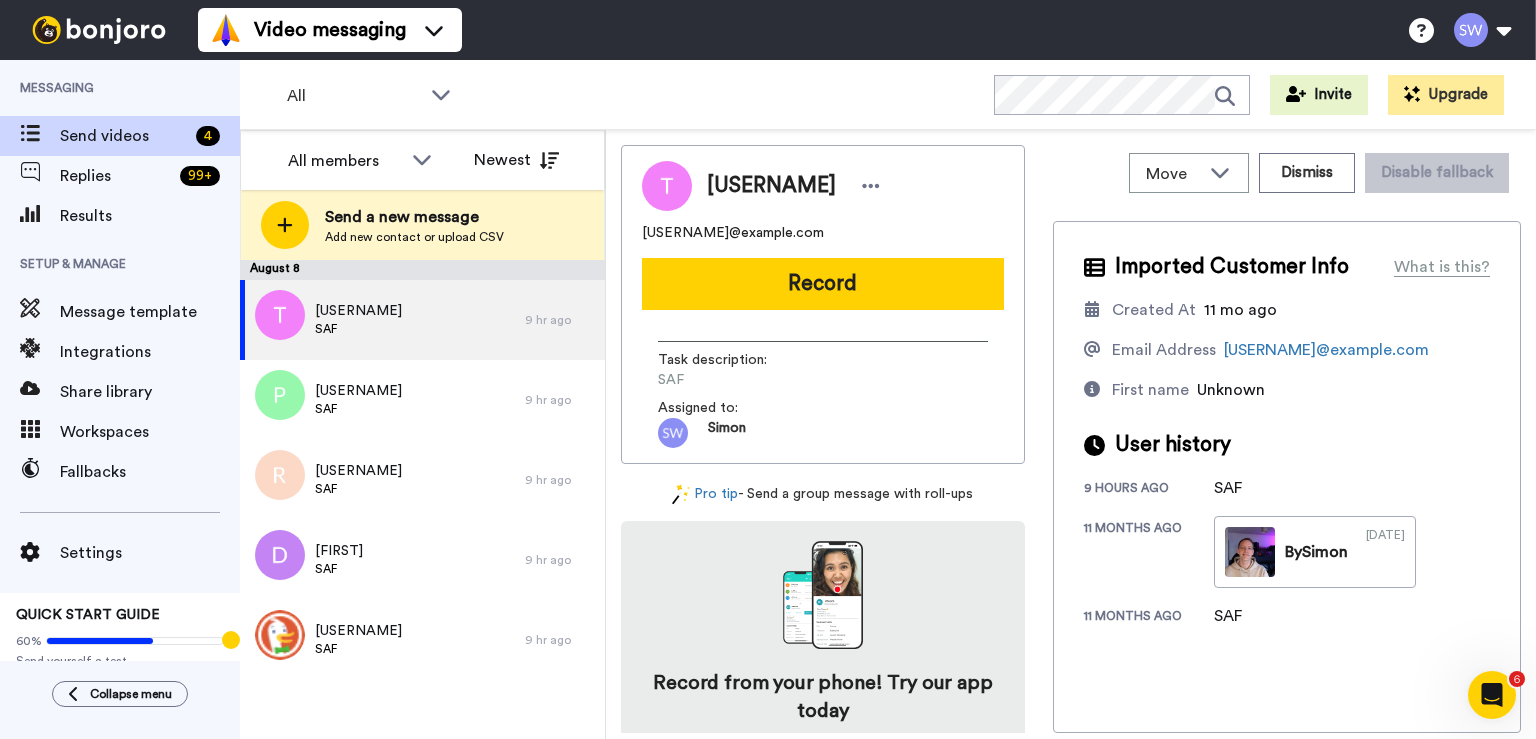 scroll, scrollTop: 0, scrollLeft: 0, axis: both 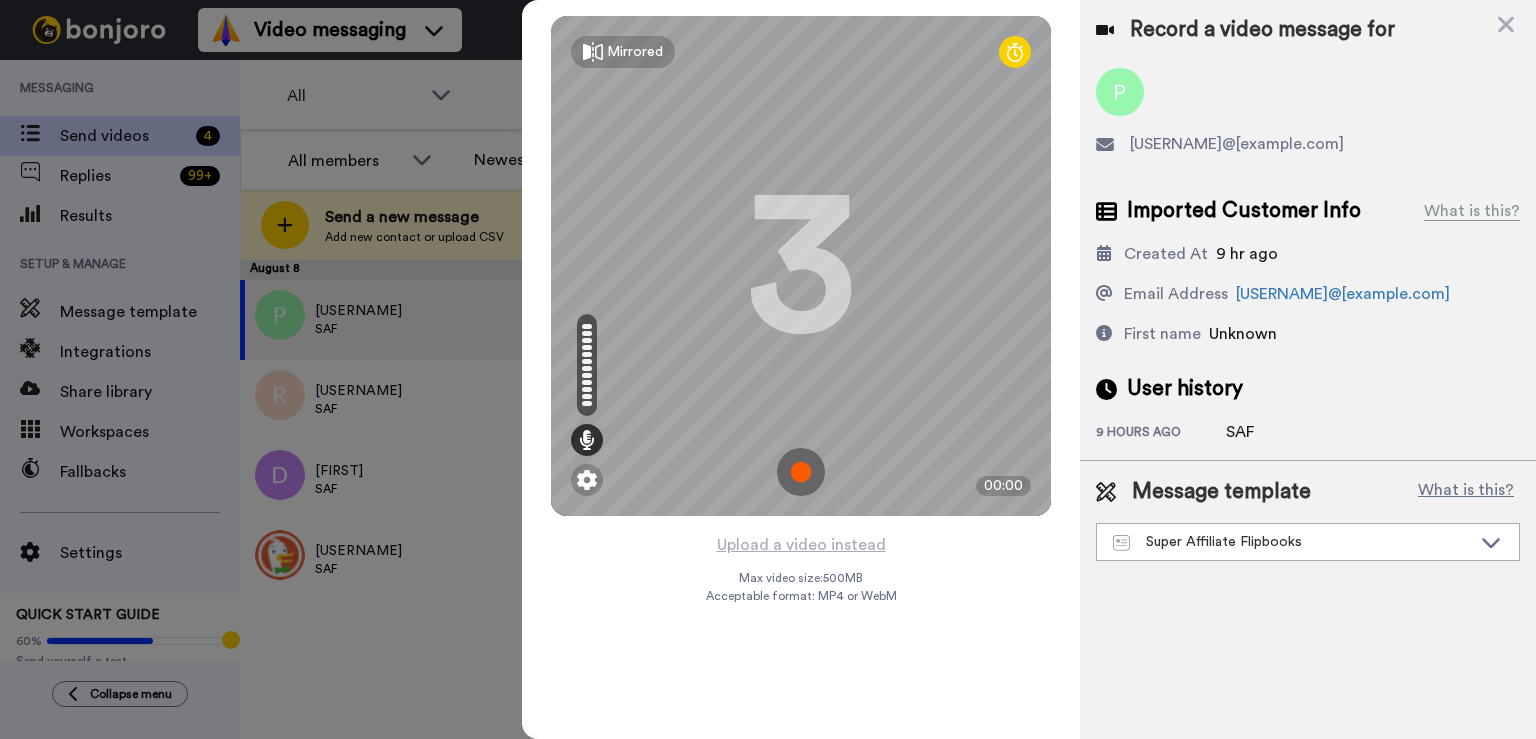 click on "Upload a video instead" at bounding box center [801, 545] 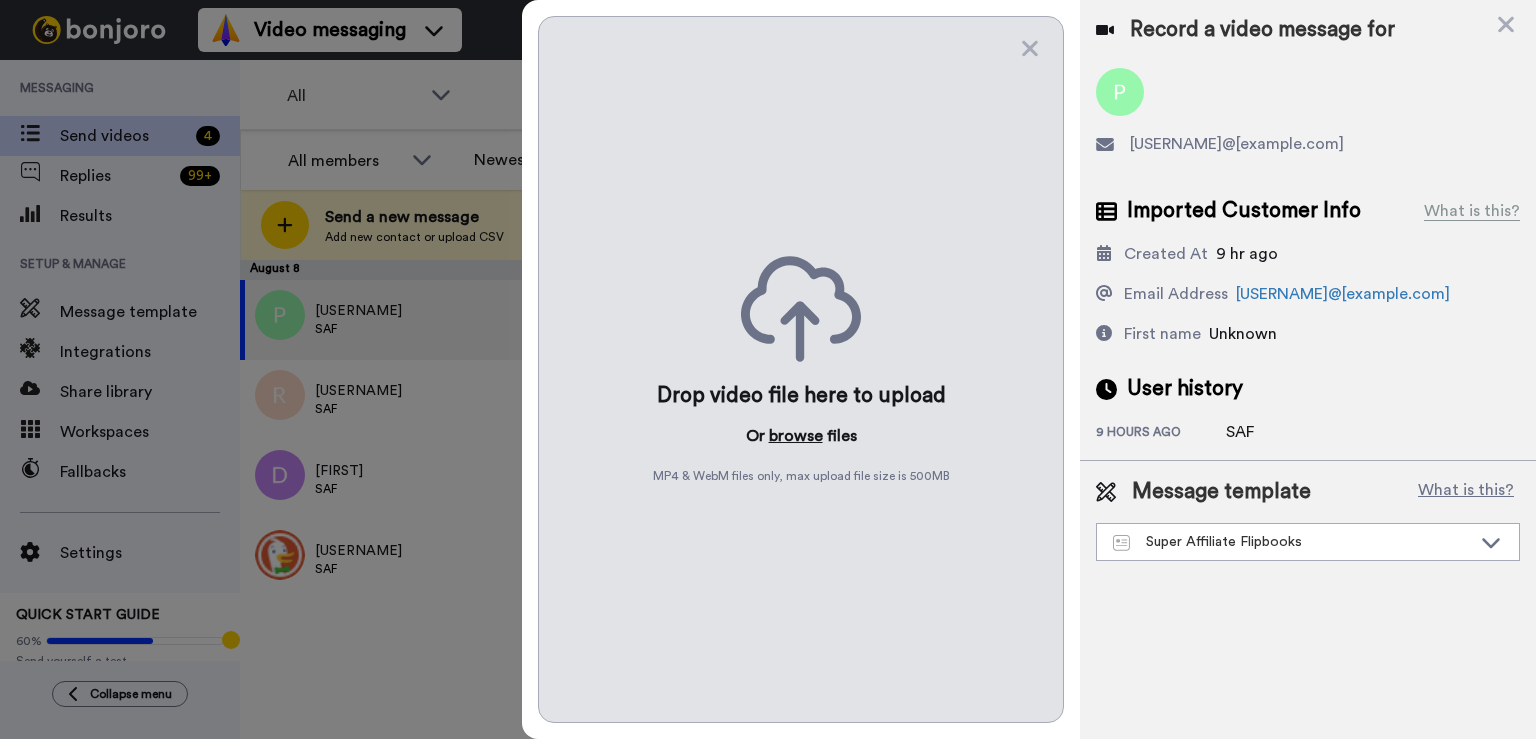 click on "browse" at bounding box center [796, 436] 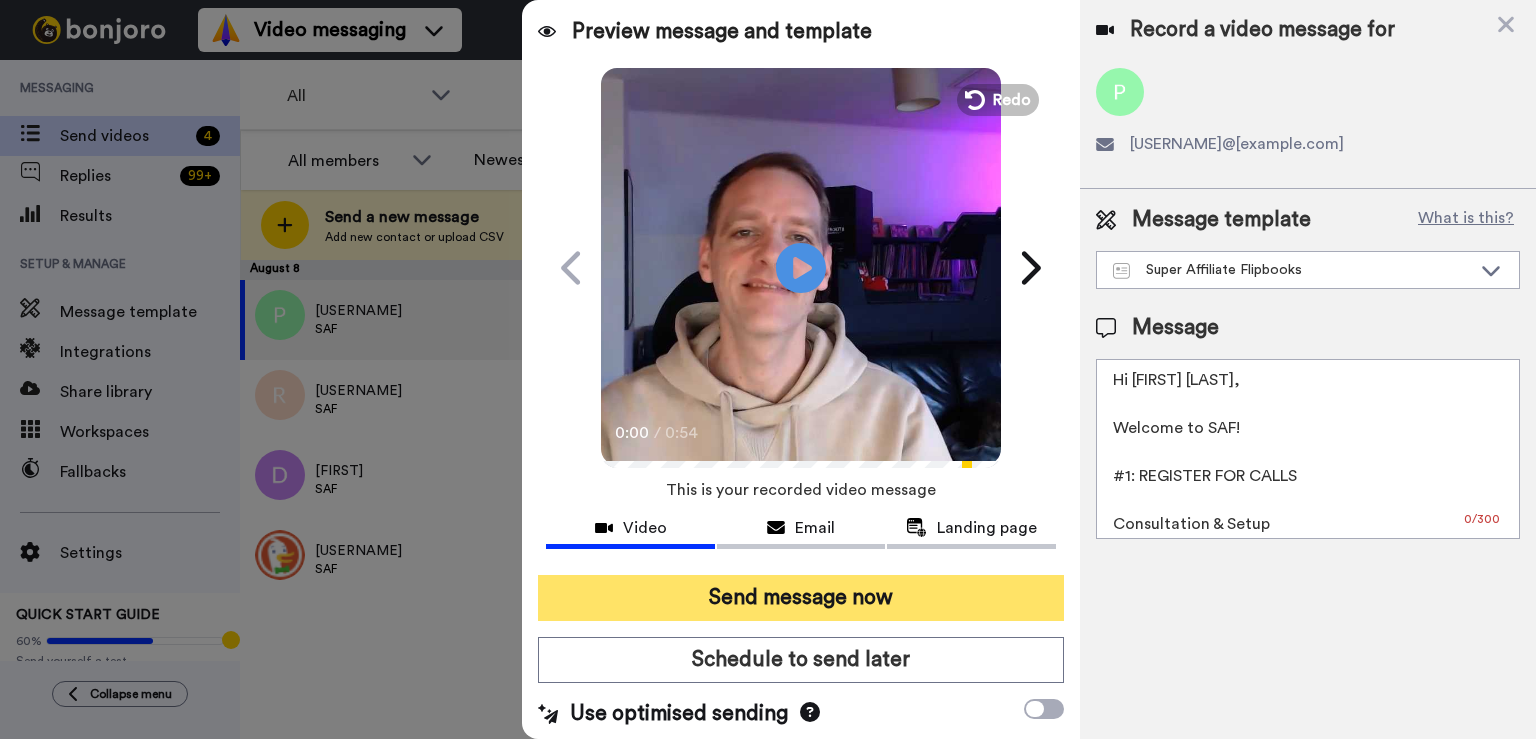 click on "Send message now" at bounding box center [801, 598] 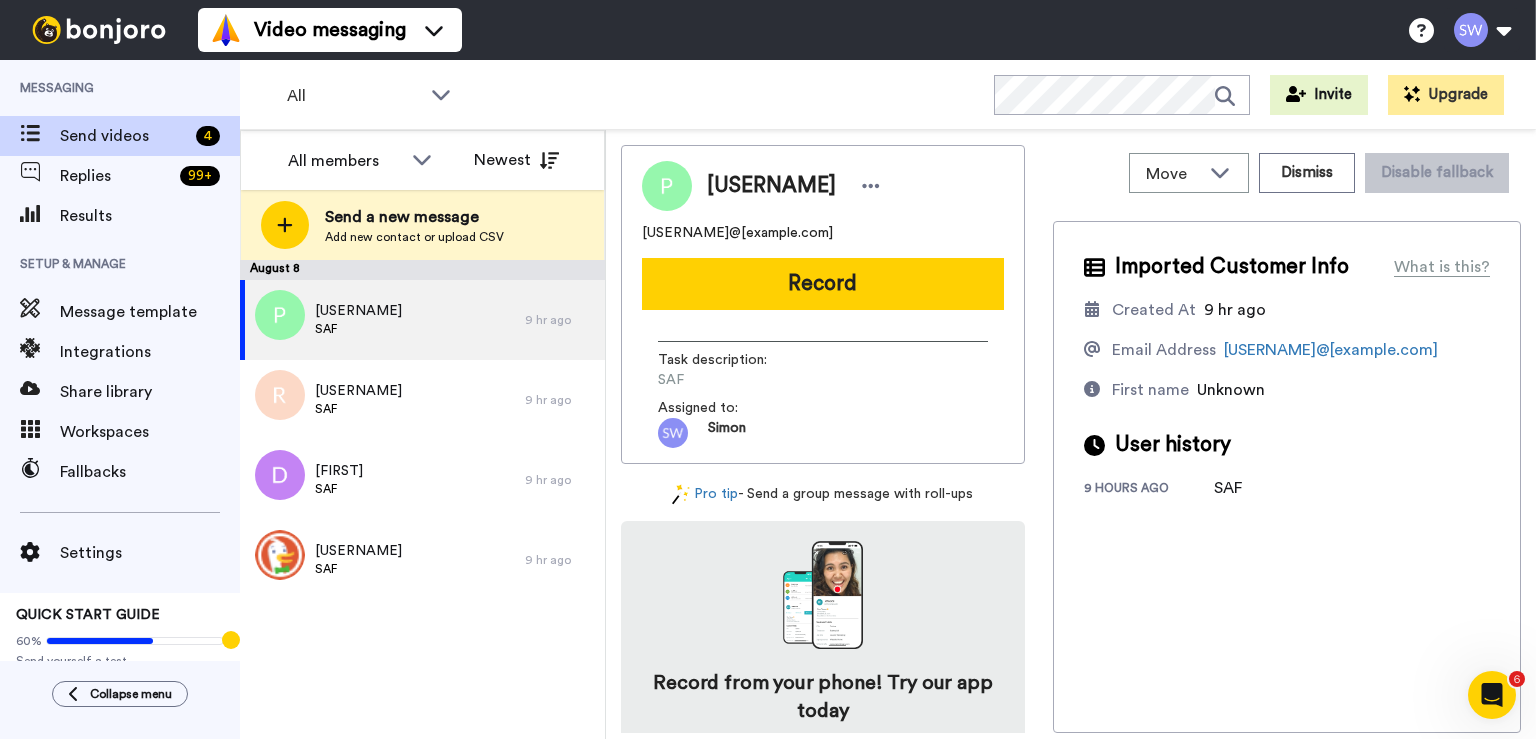 scroll, scrollTop: 0, scrollLeft: 0, axis: both 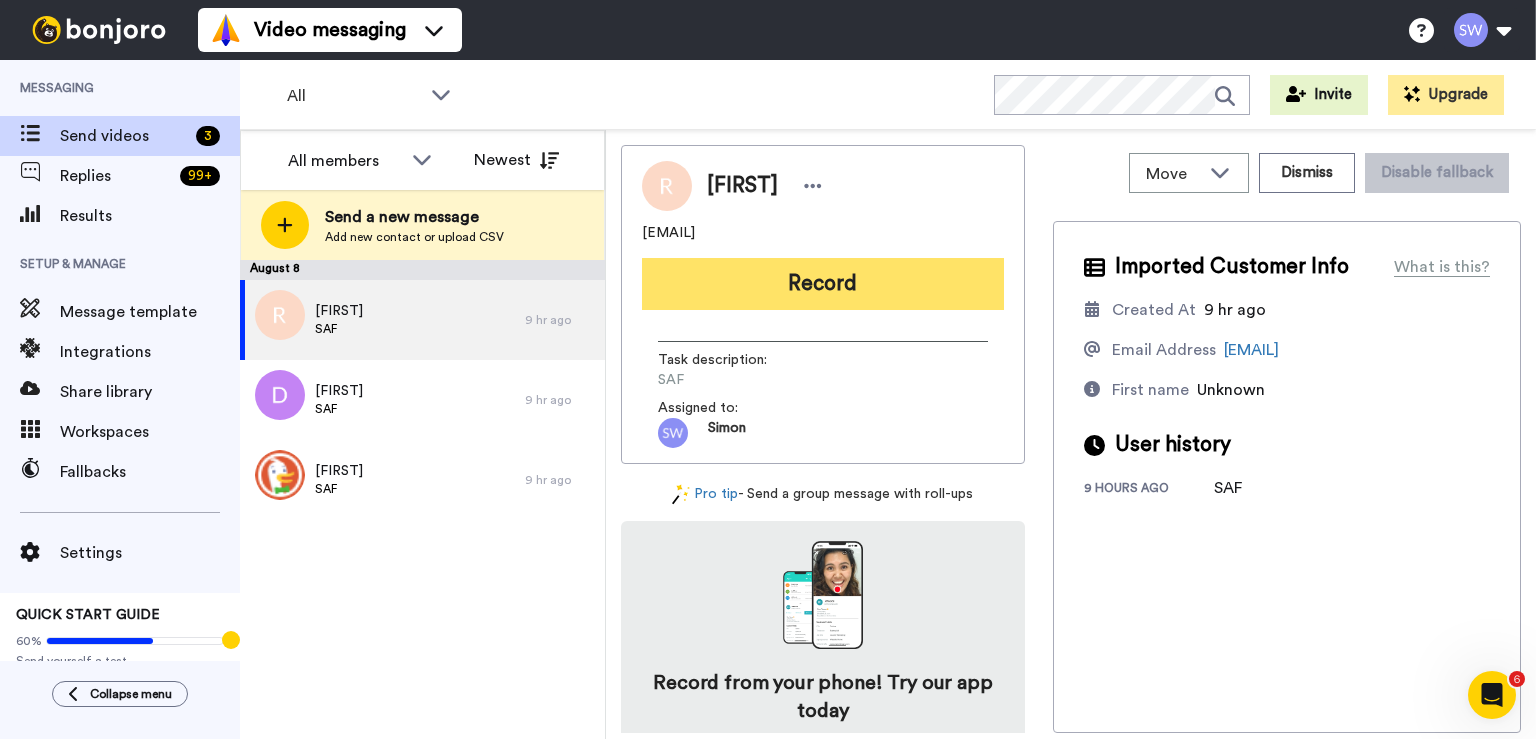 click on "Record" at bounding box center (823, 284) 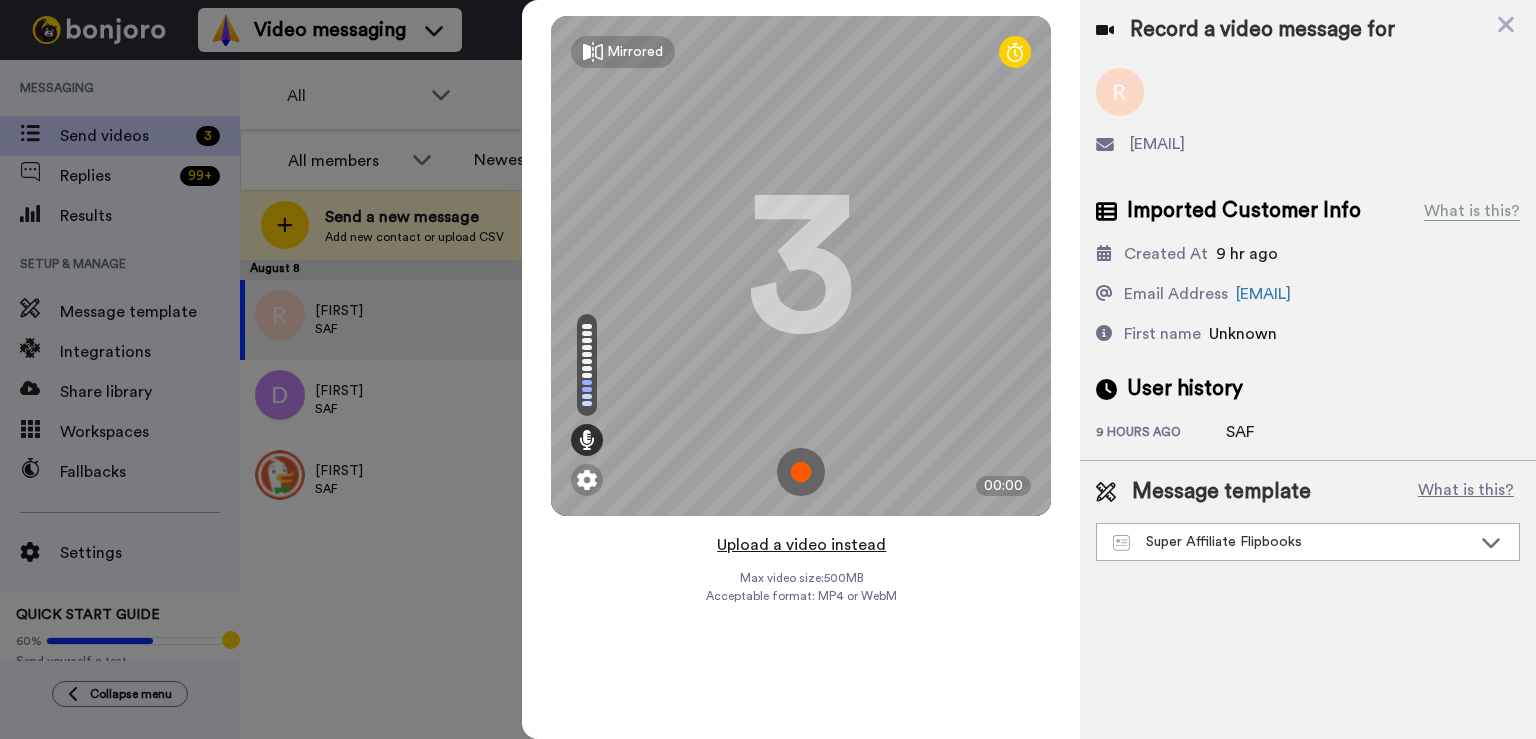 click on "Upload a video instead" at bounding box center [801, 545] 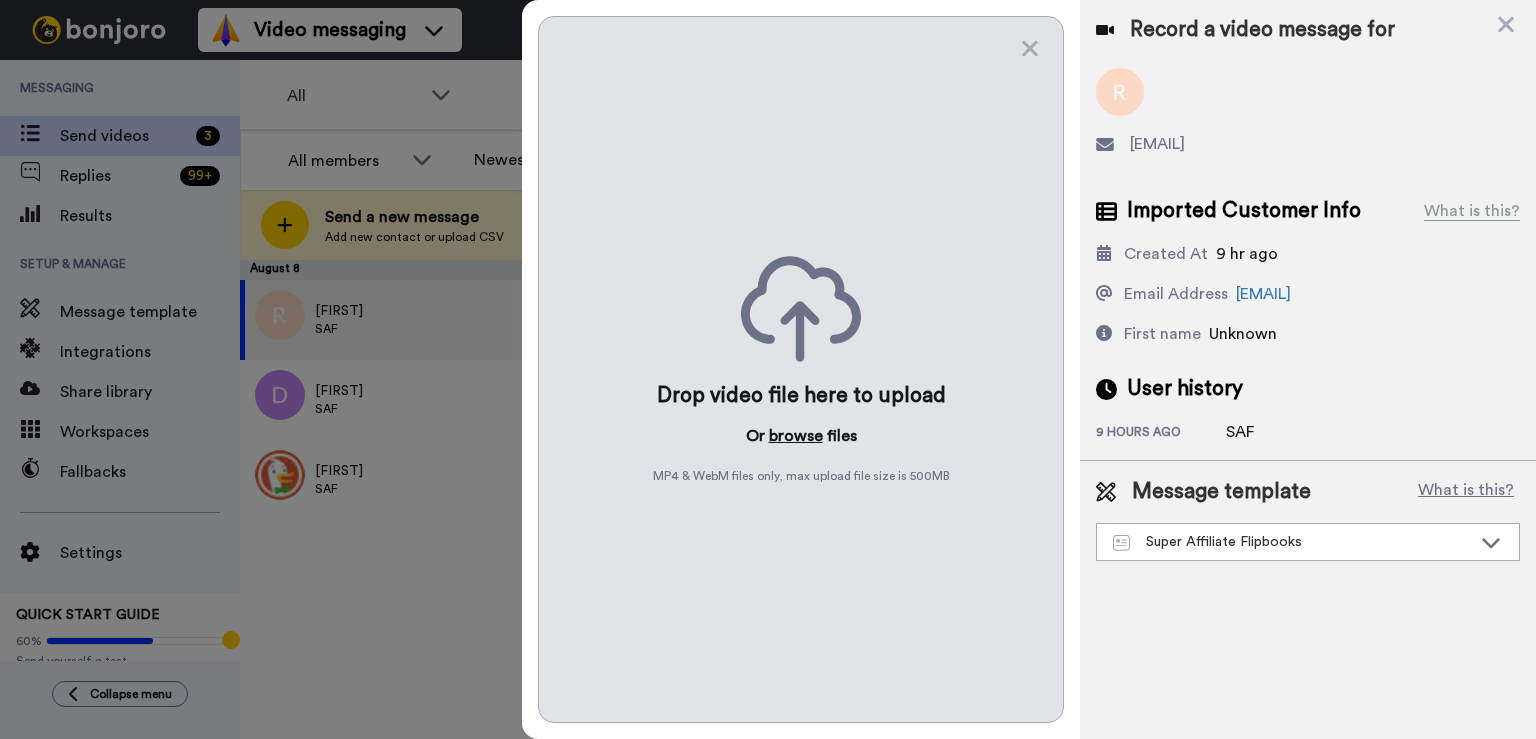 click on "browse" at bounding box center [796, 436] 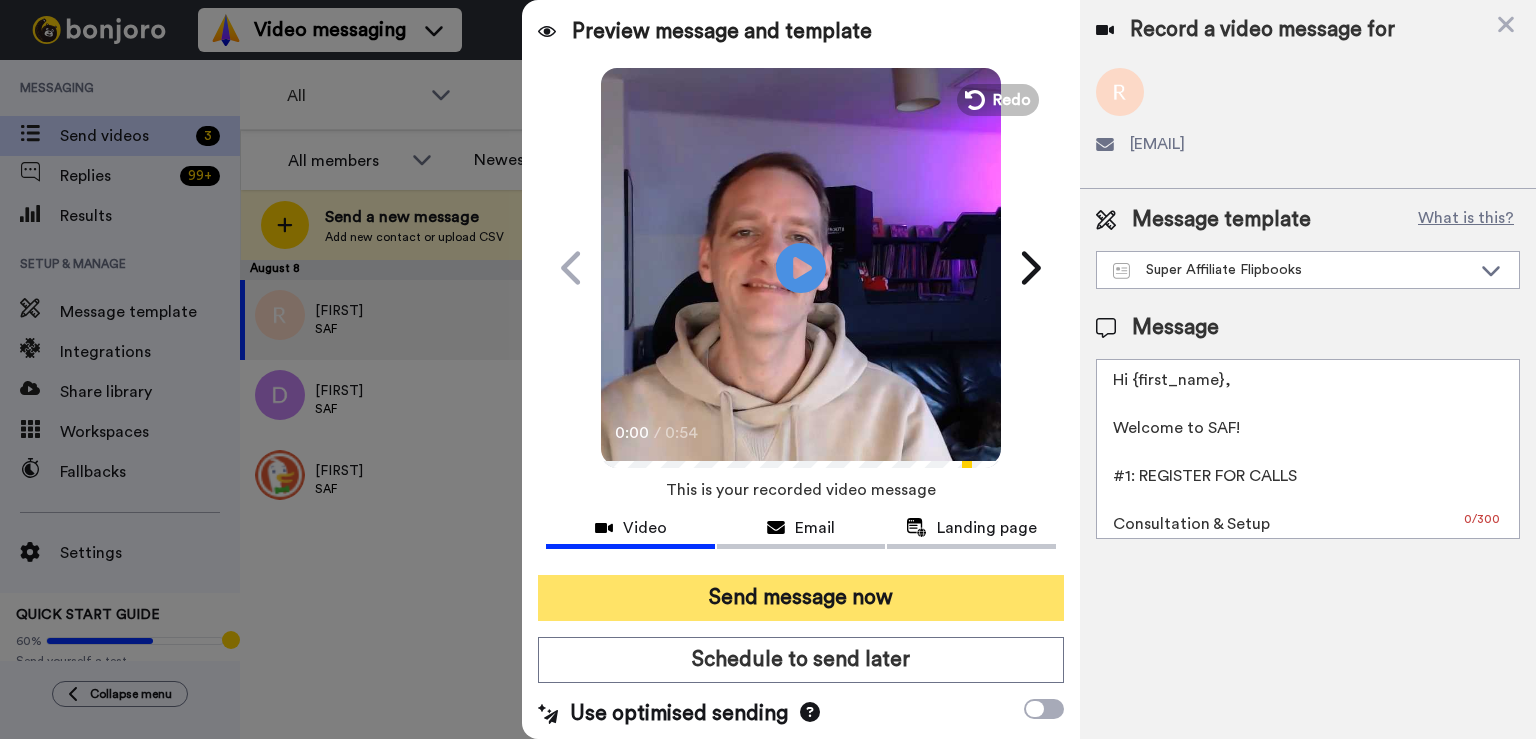 click on "Send message now" at bounding box center (801, 598) 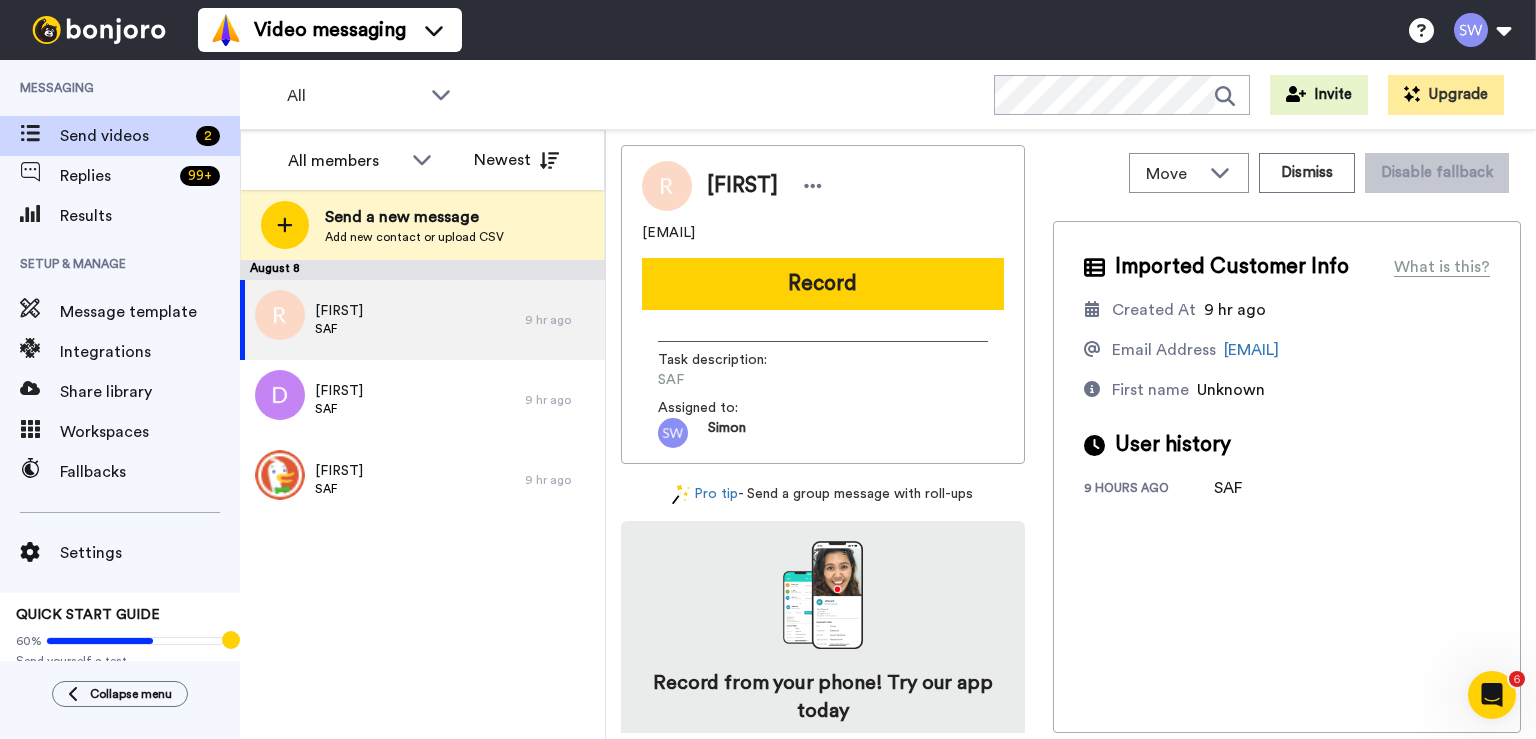 scroll, scrollTop: 0, scrollLeft: 0, axis: both 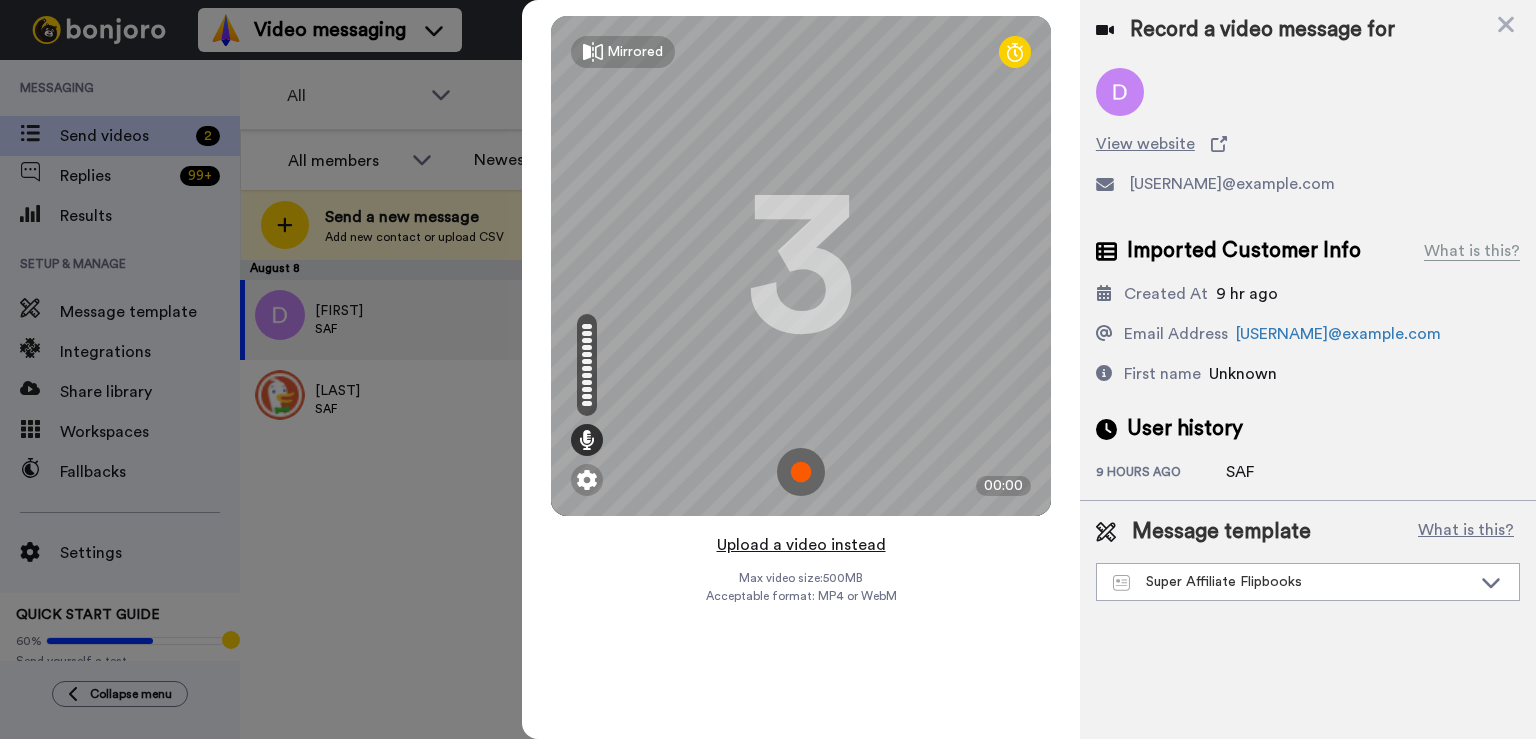 click on "Upload a video instead" at bounding box center [801, 545] 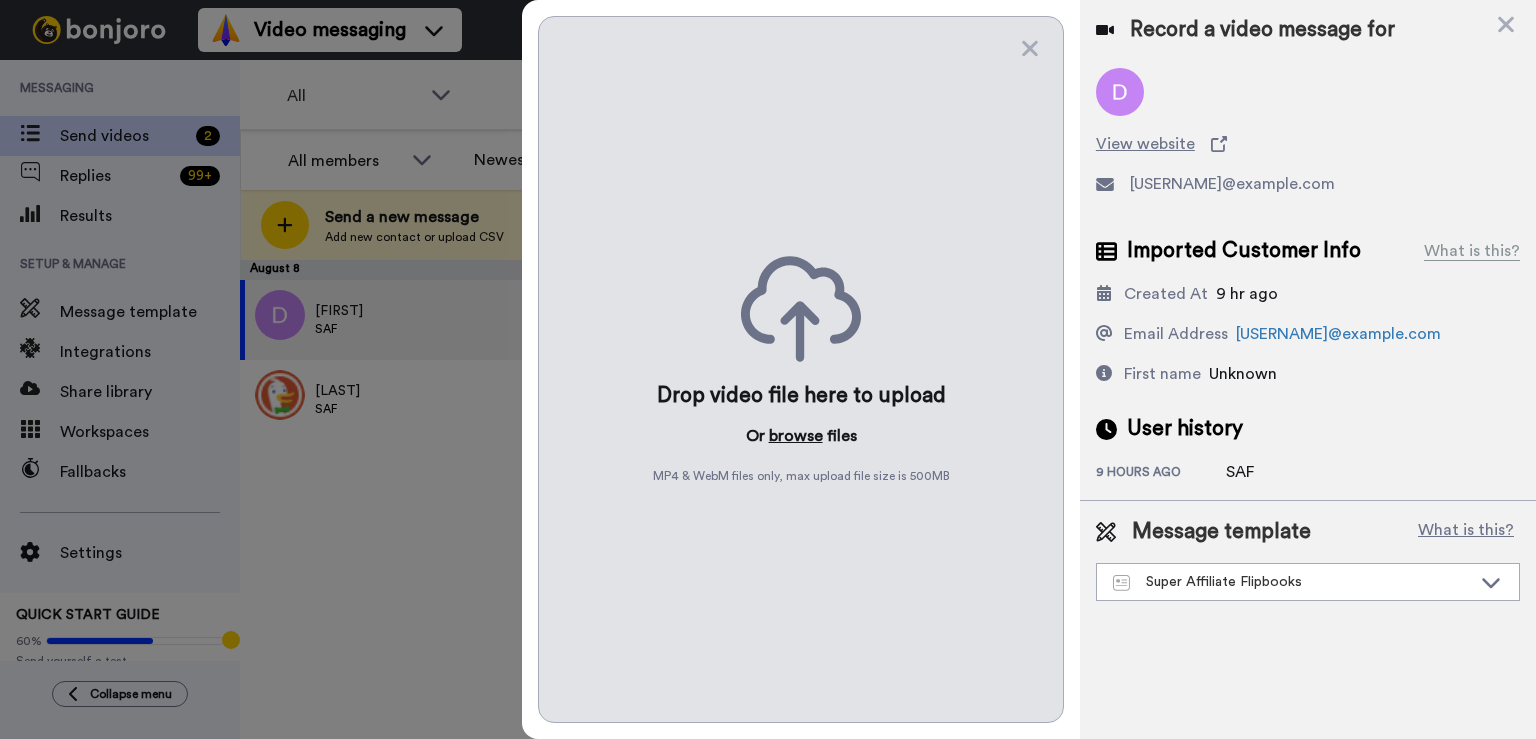 click on "browse" at bounding box center (796, 436) 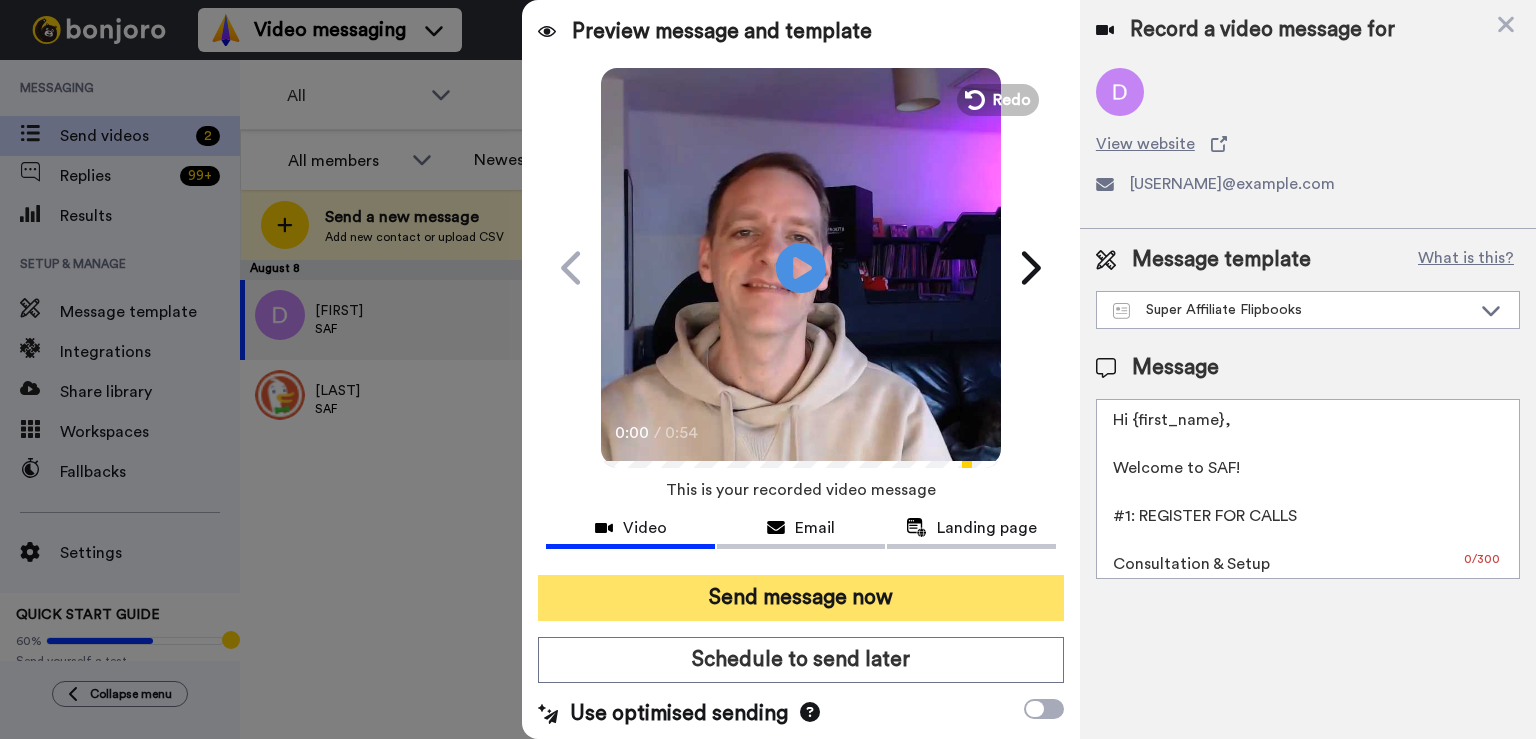 click on "Send message now" at bounding box center (801, 598) 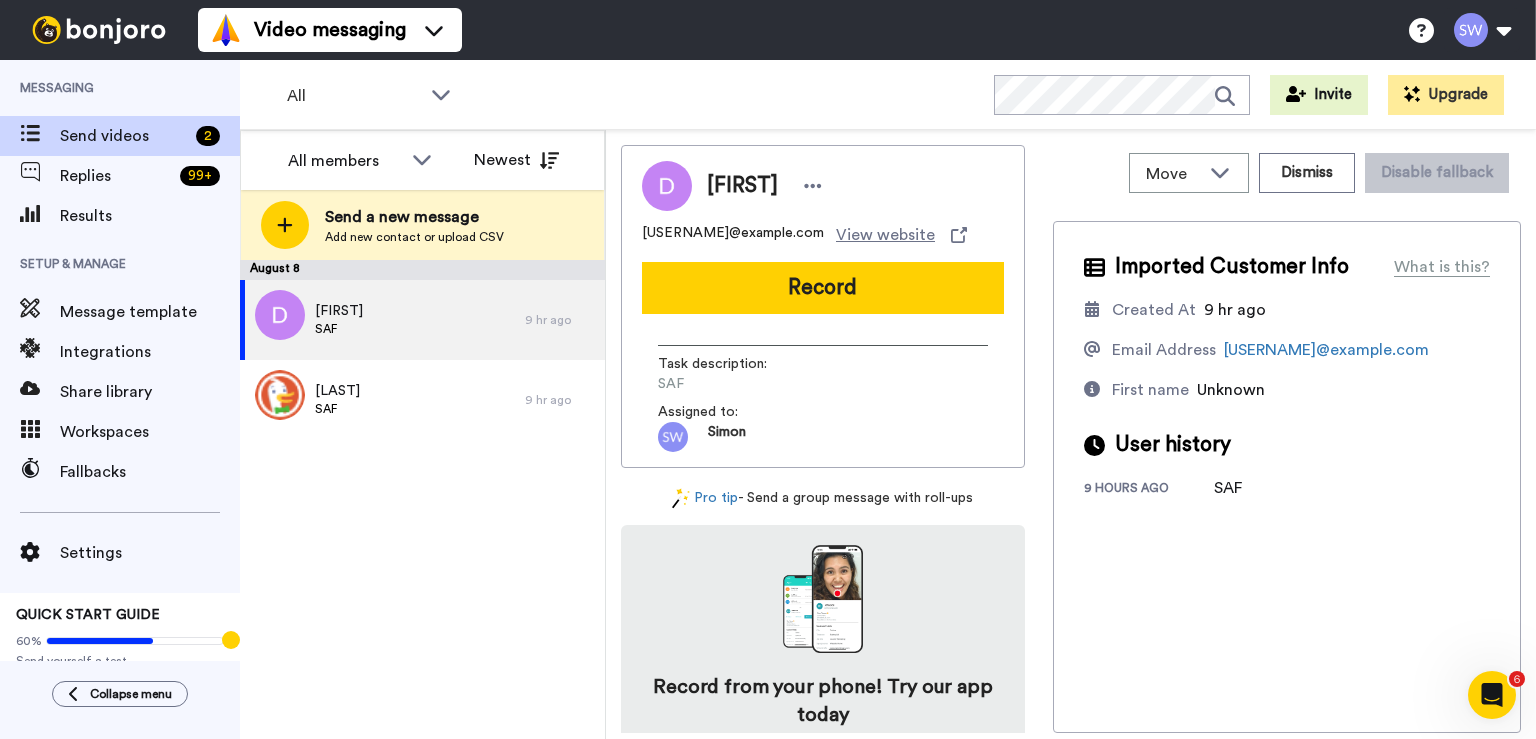 scroll, scrollTop: 0, scrollLeft: 0, axis: both 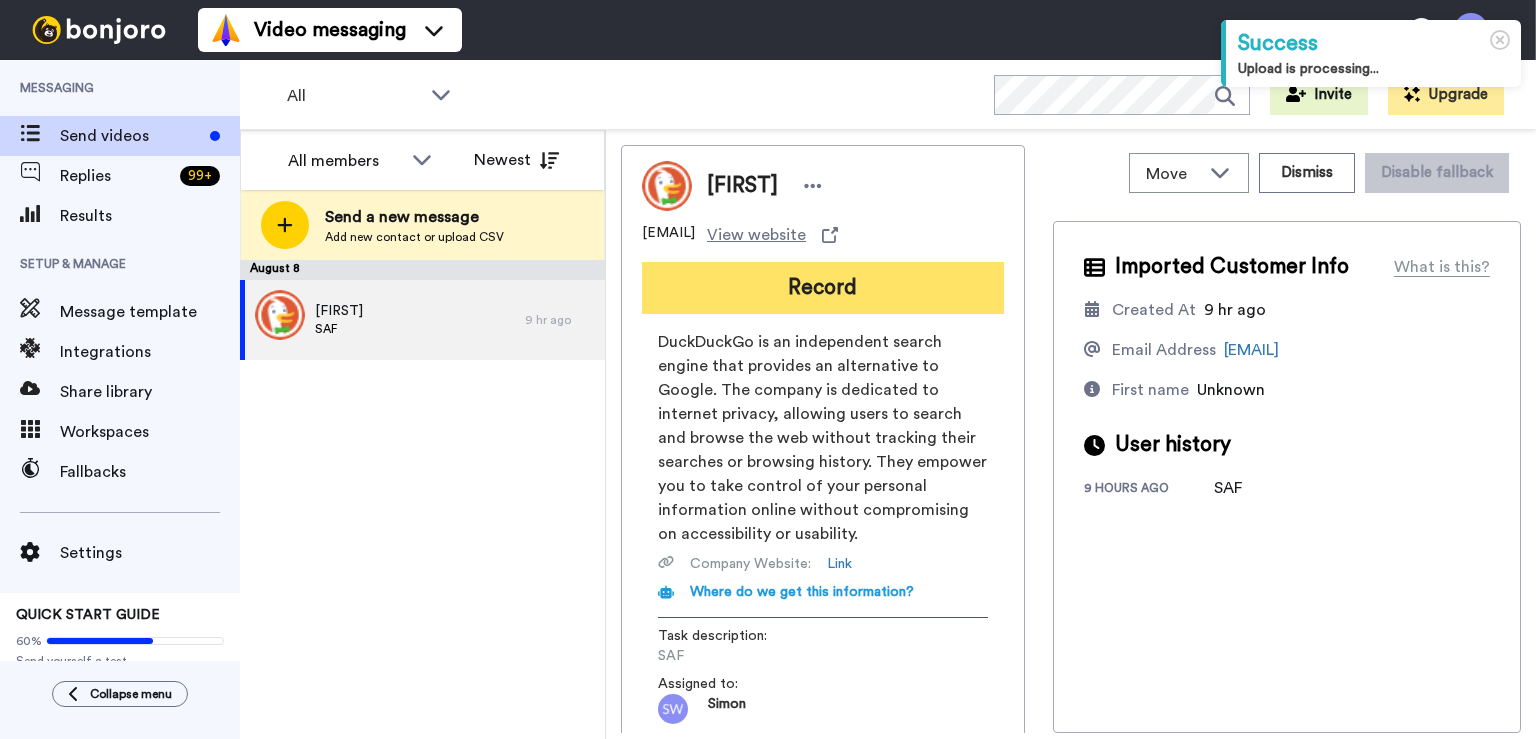 click on "Record" at bounding box center [823, 288] 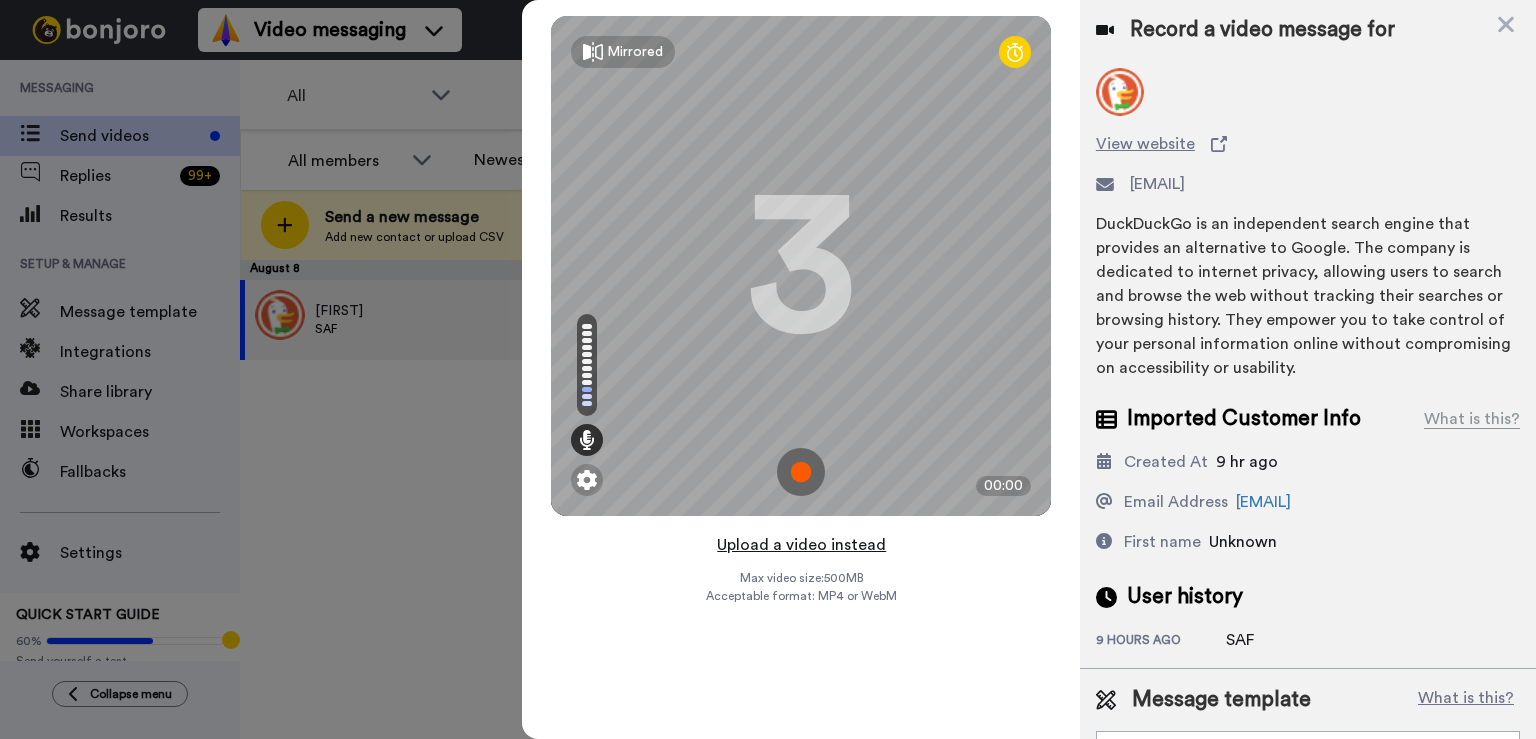 click on "Upload a video instead" at bounding box center (801, 545) 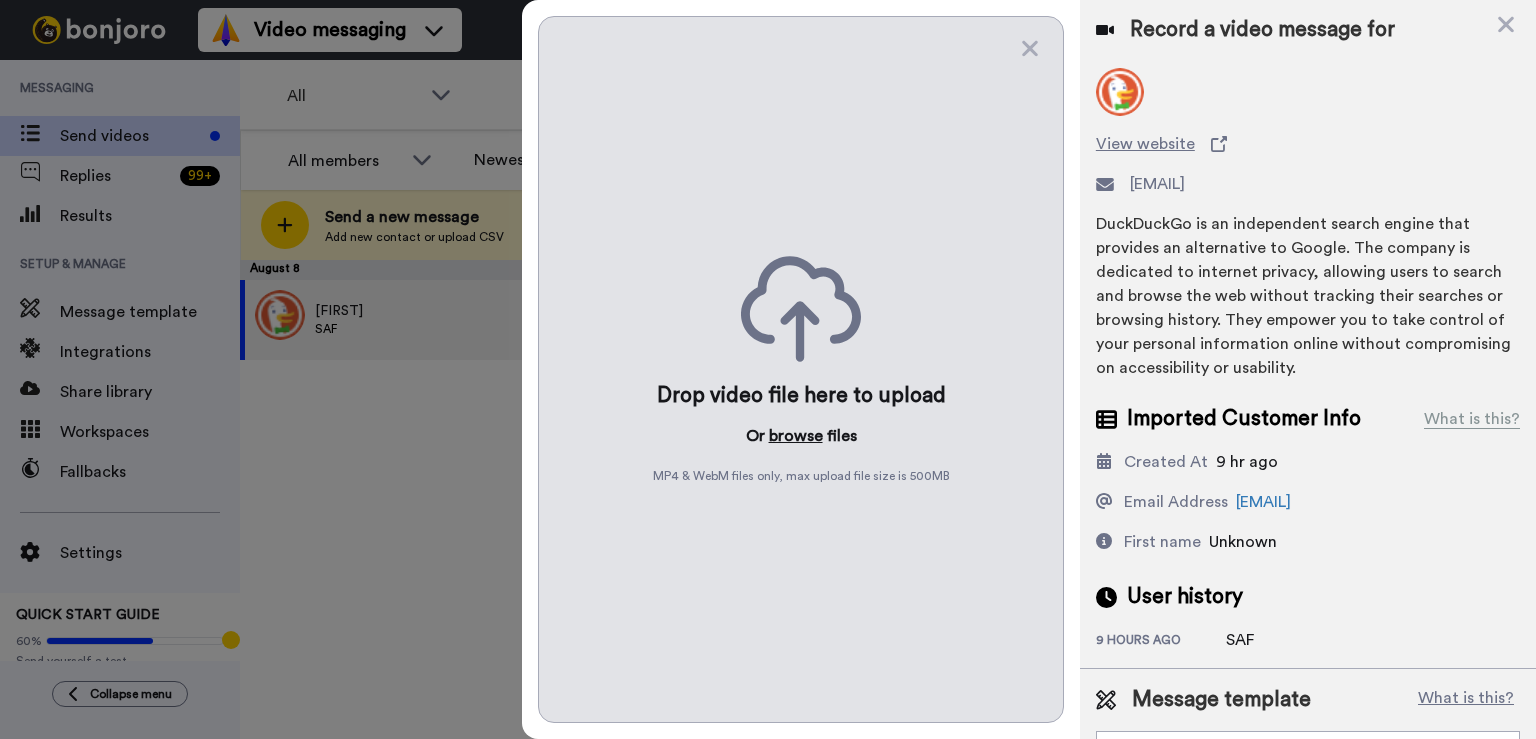 click on "browse" at bounding box center (796, 436) 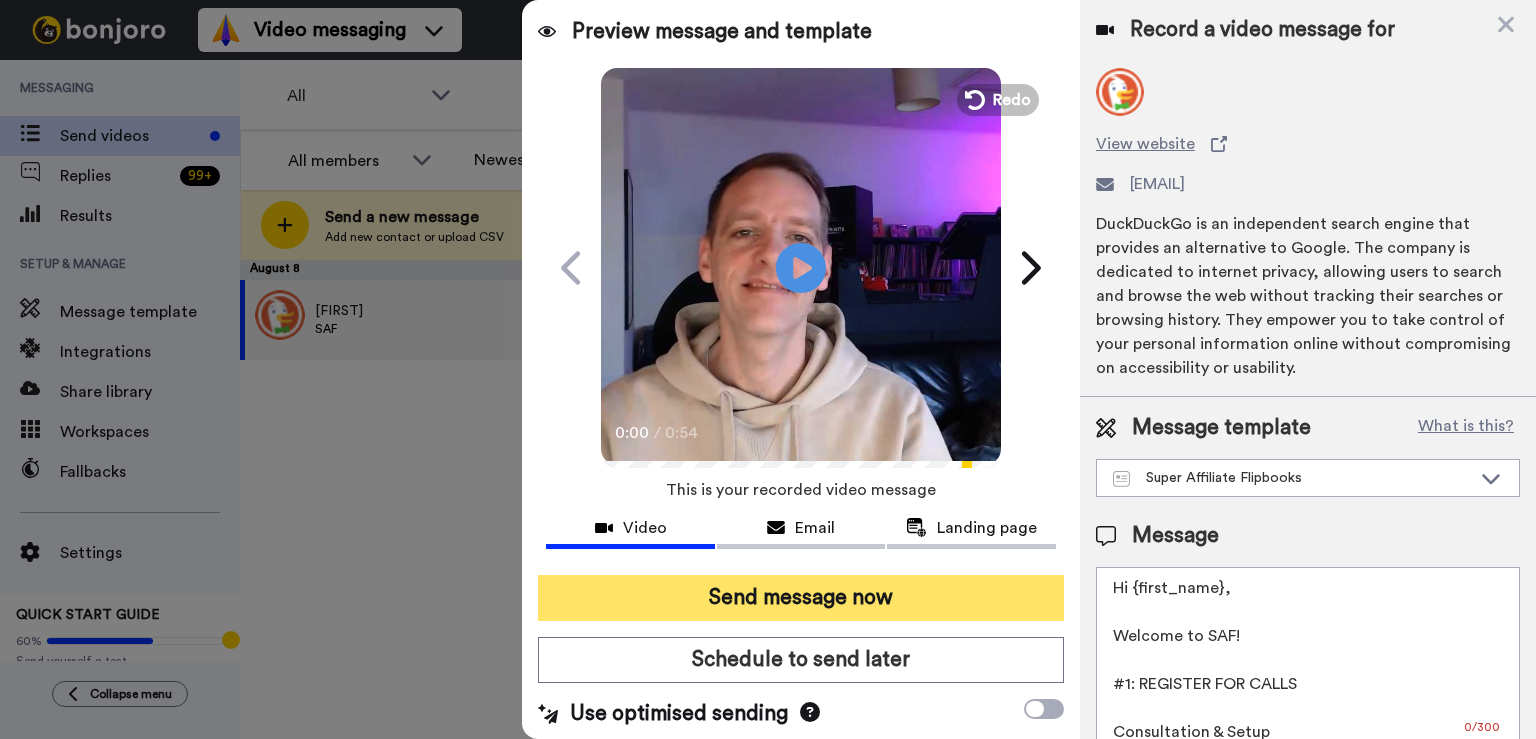 click on "Send message now" at bounding box center [801, 598] 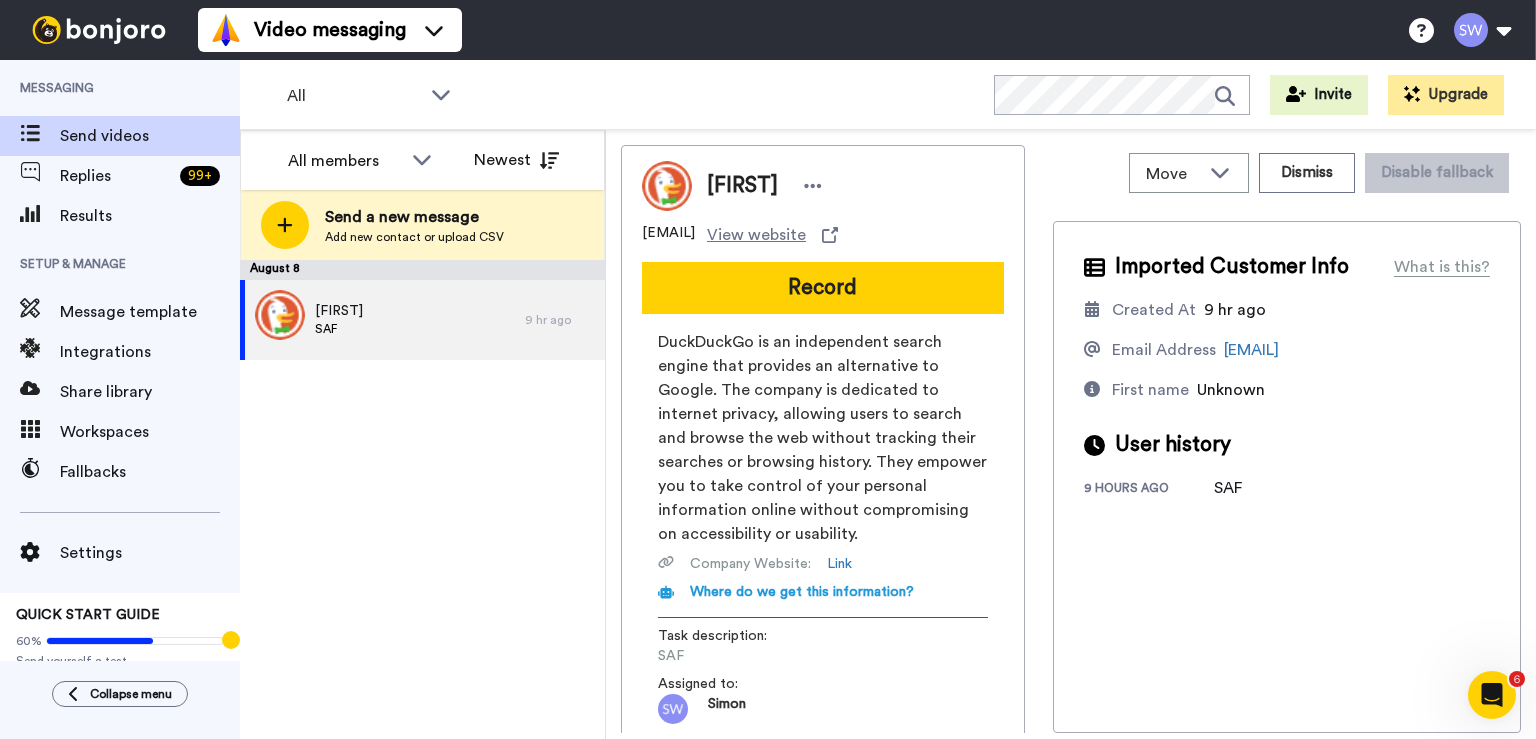 scroll, scrollTop: 0, scrollLeft: 0, axis: both 